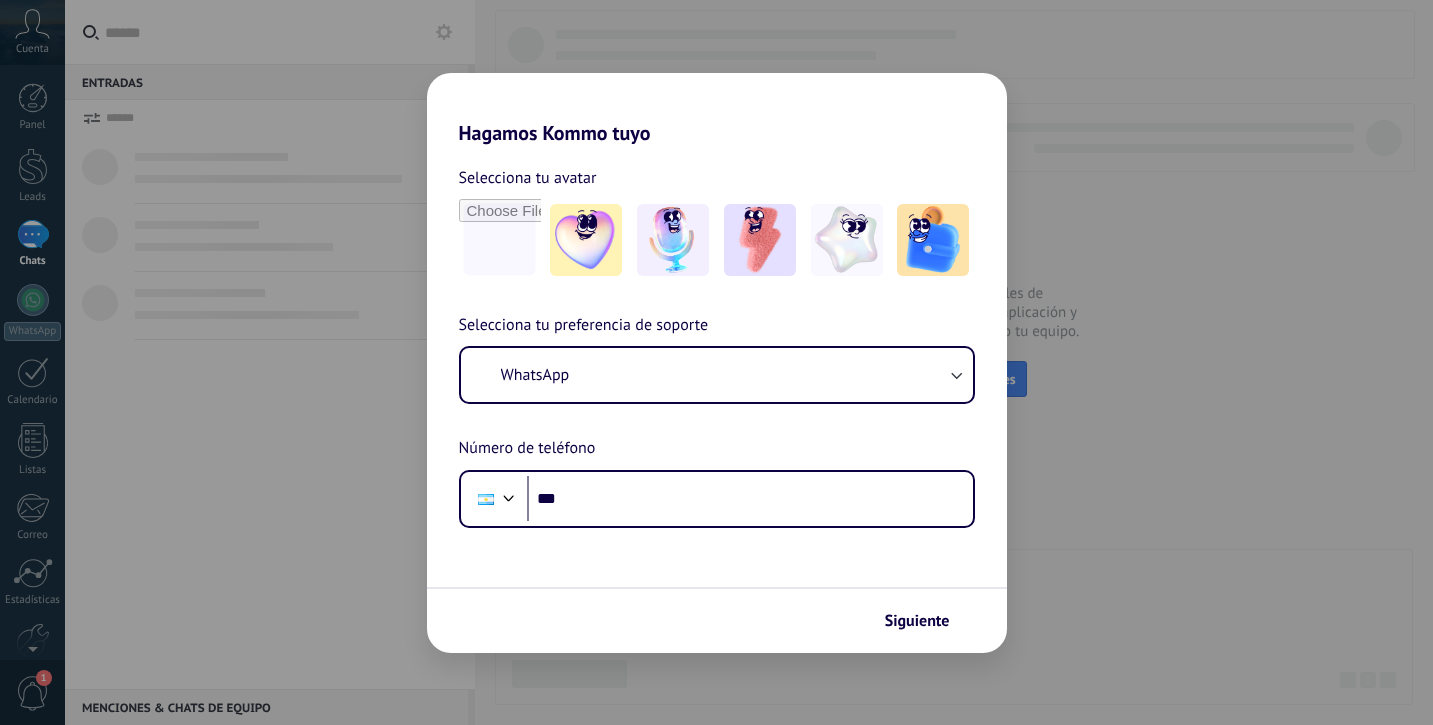 scroll, scrollTop: 0, scrollLeft: 0, axis: both 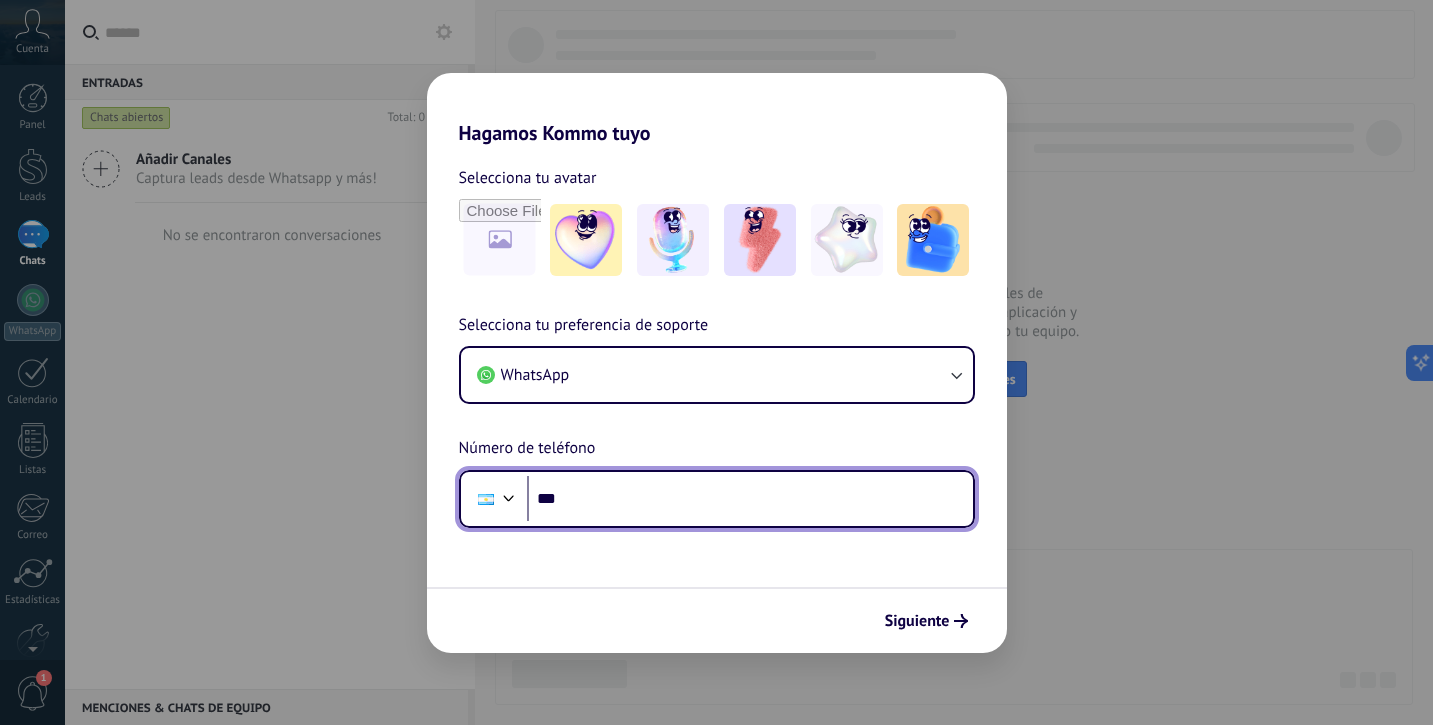 click on "***" at bounding box center (750, 499) 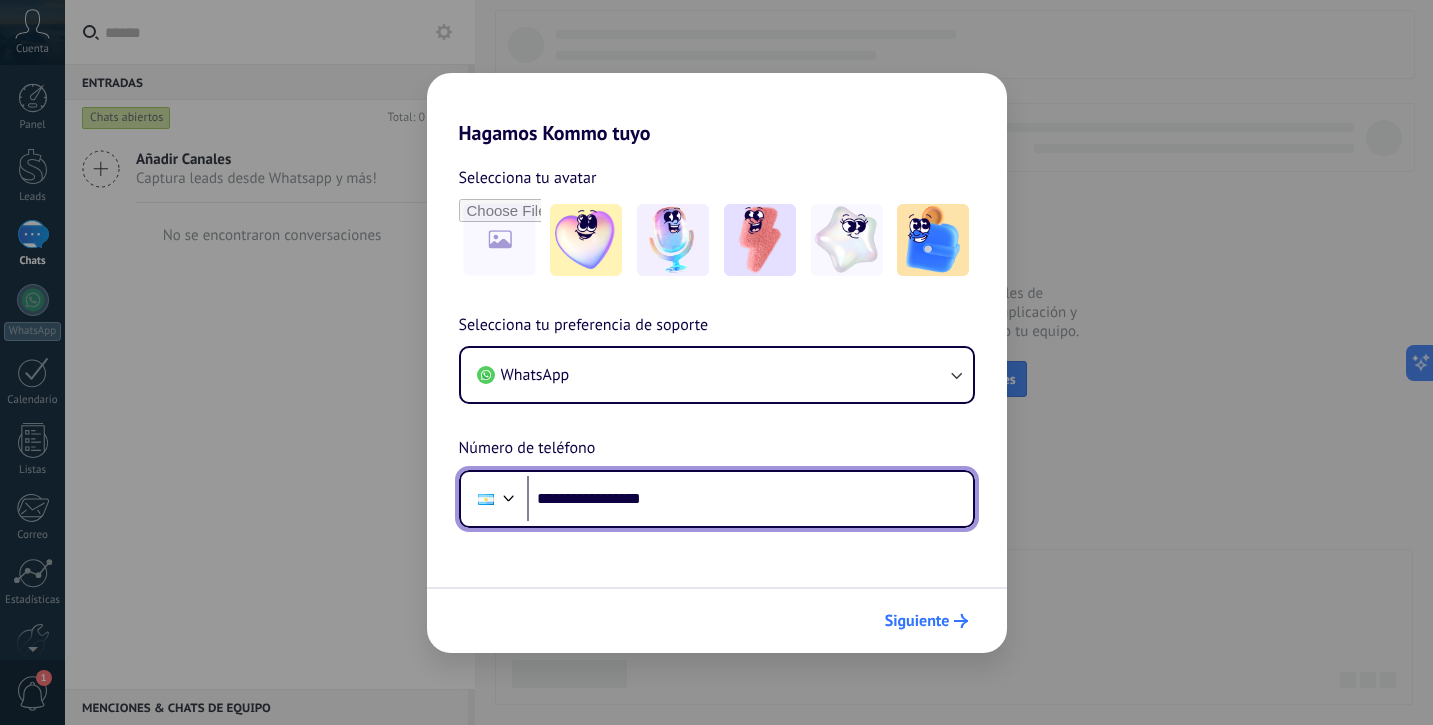 type on "**********" 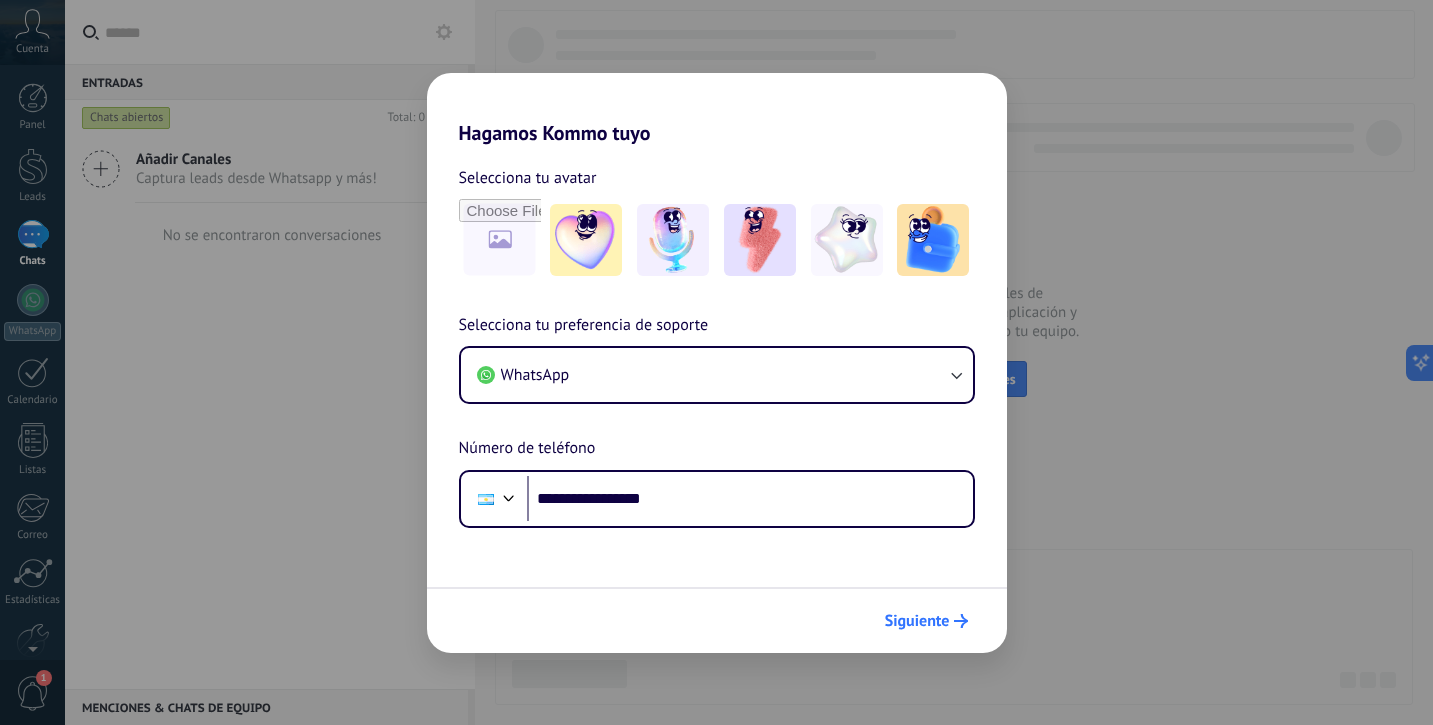 click on "Siguiente" at bounding box center [926, 621] 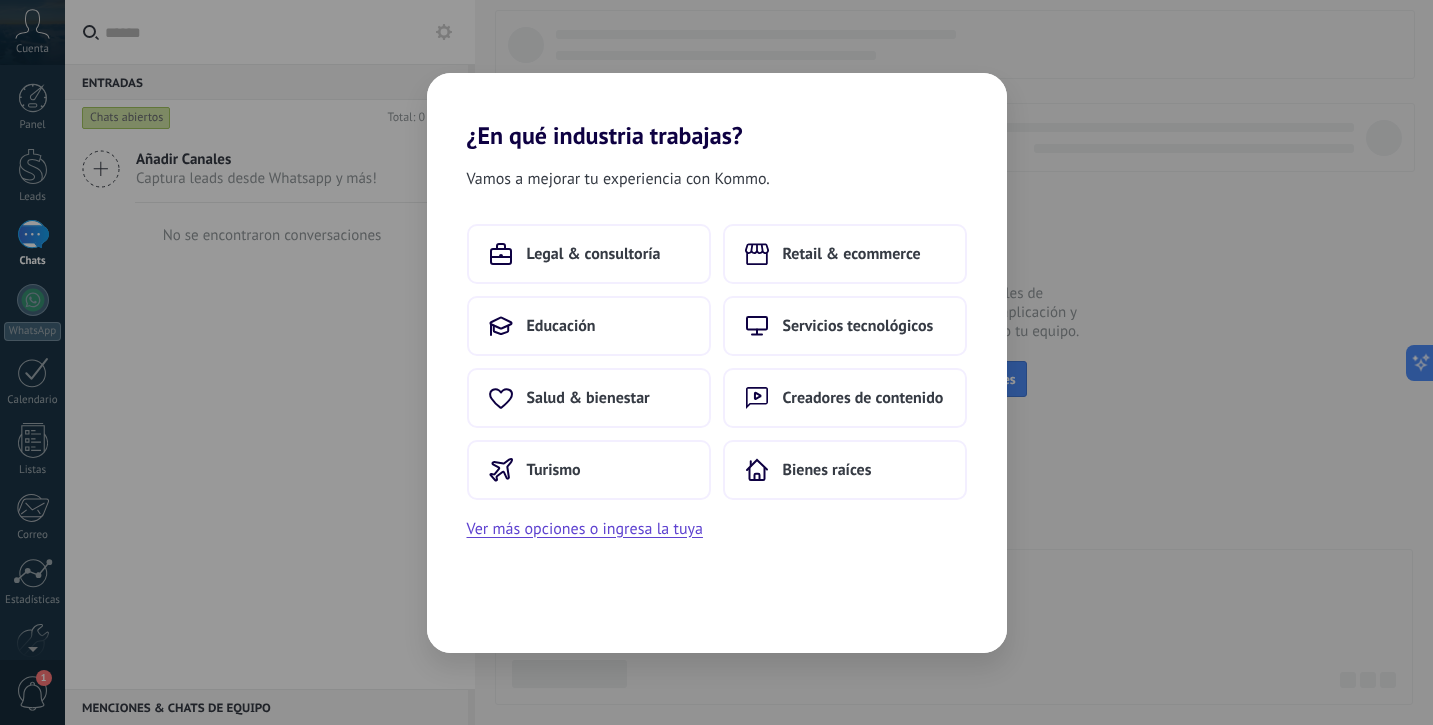 scroll, scrollTop: 0, scrollLeft: 0, axis: both 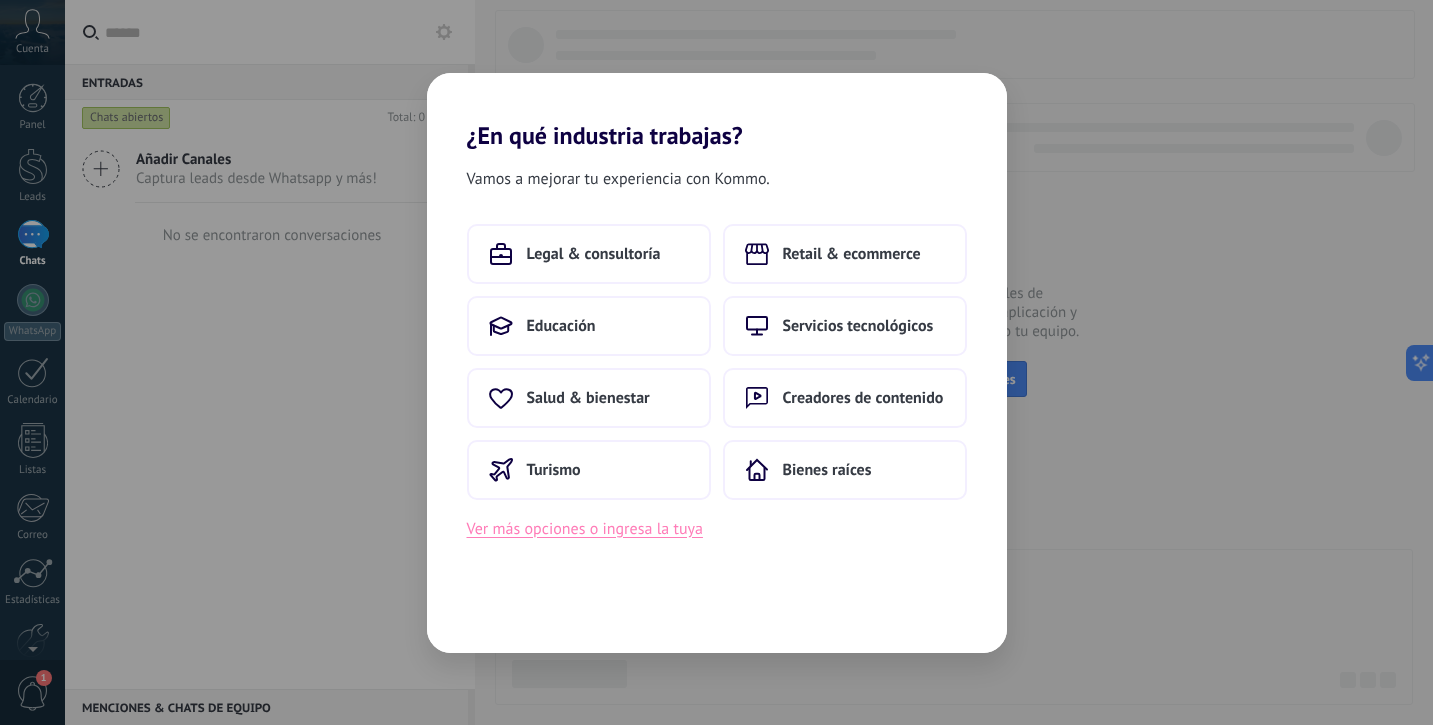 click on "Ver más opciones o ingresa la tuya" at bounding box center [585, 529] 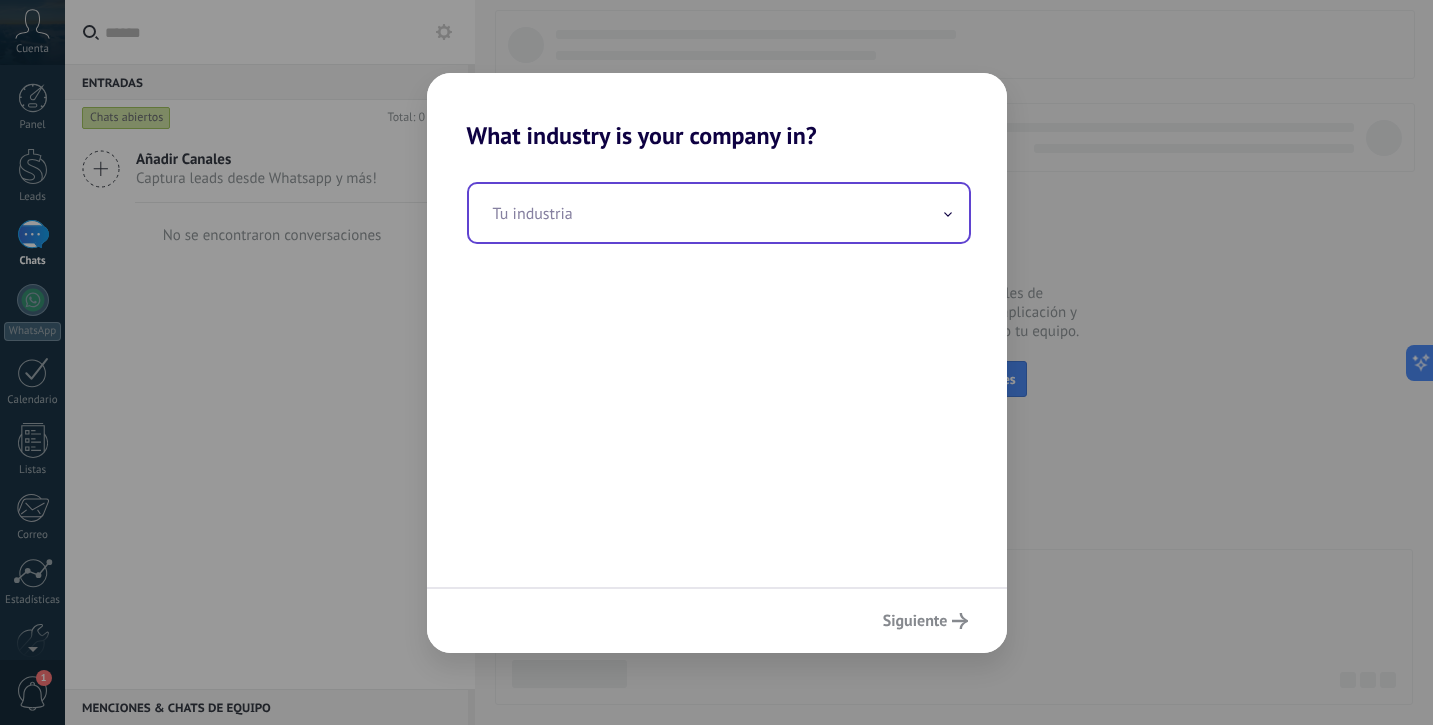 click at bounding box center [719, 213] 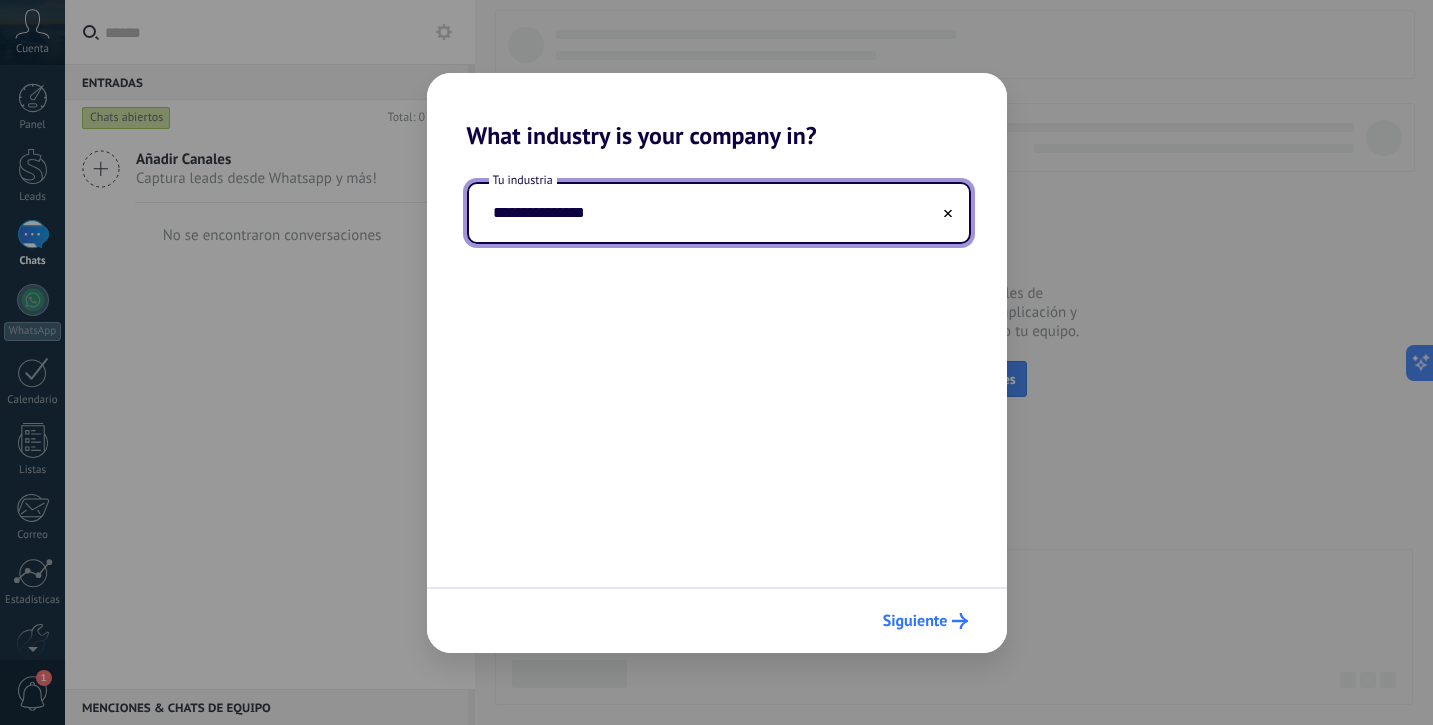 type on "**********" 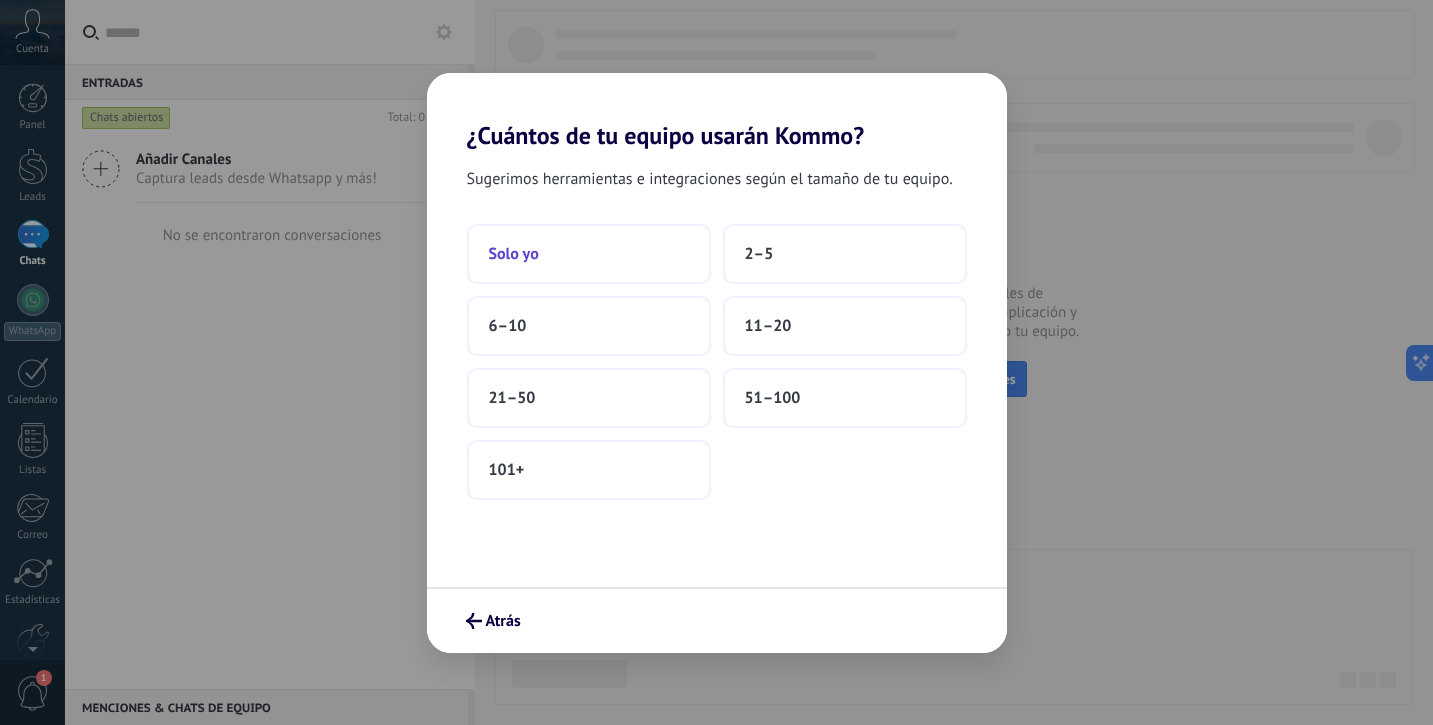 click on "Solo yo" at bounding box center (589, 254) 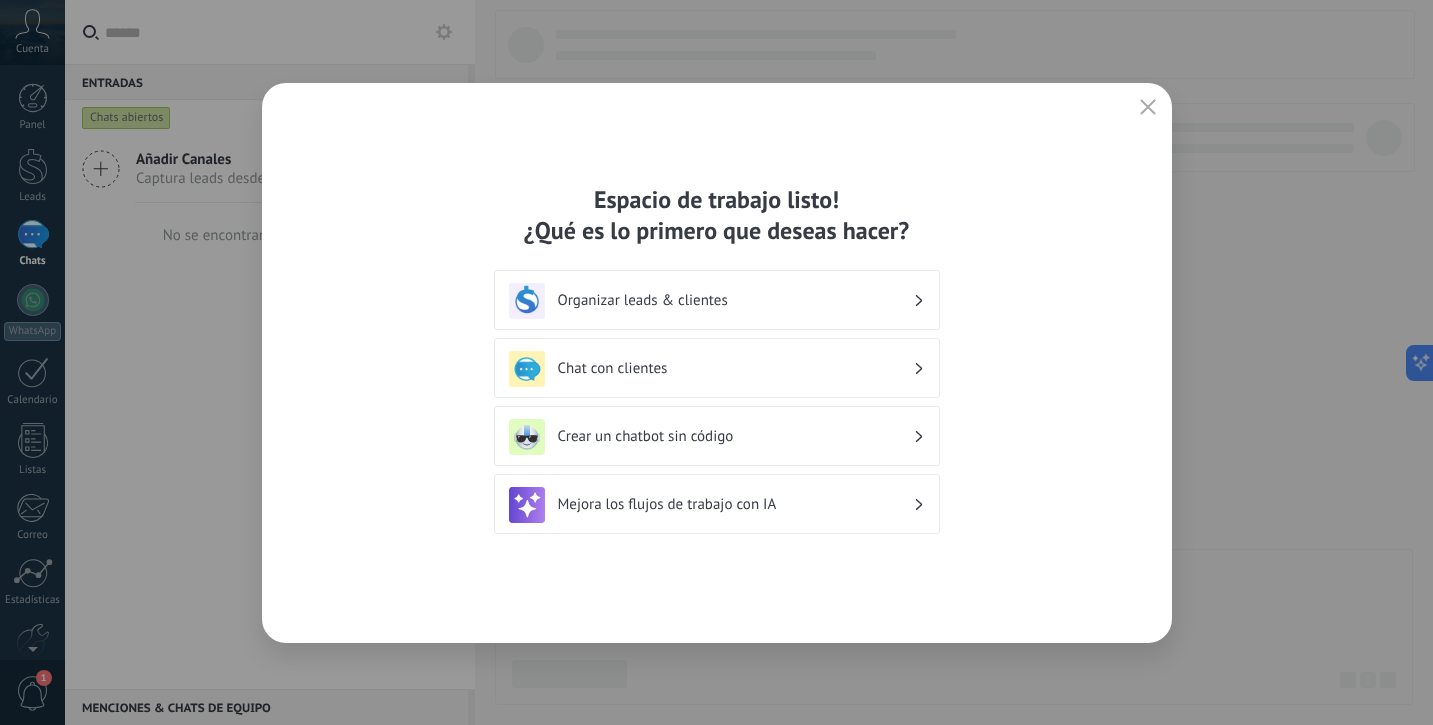 click on "Organizar leads & clientes" at bounding box center [735, 300] 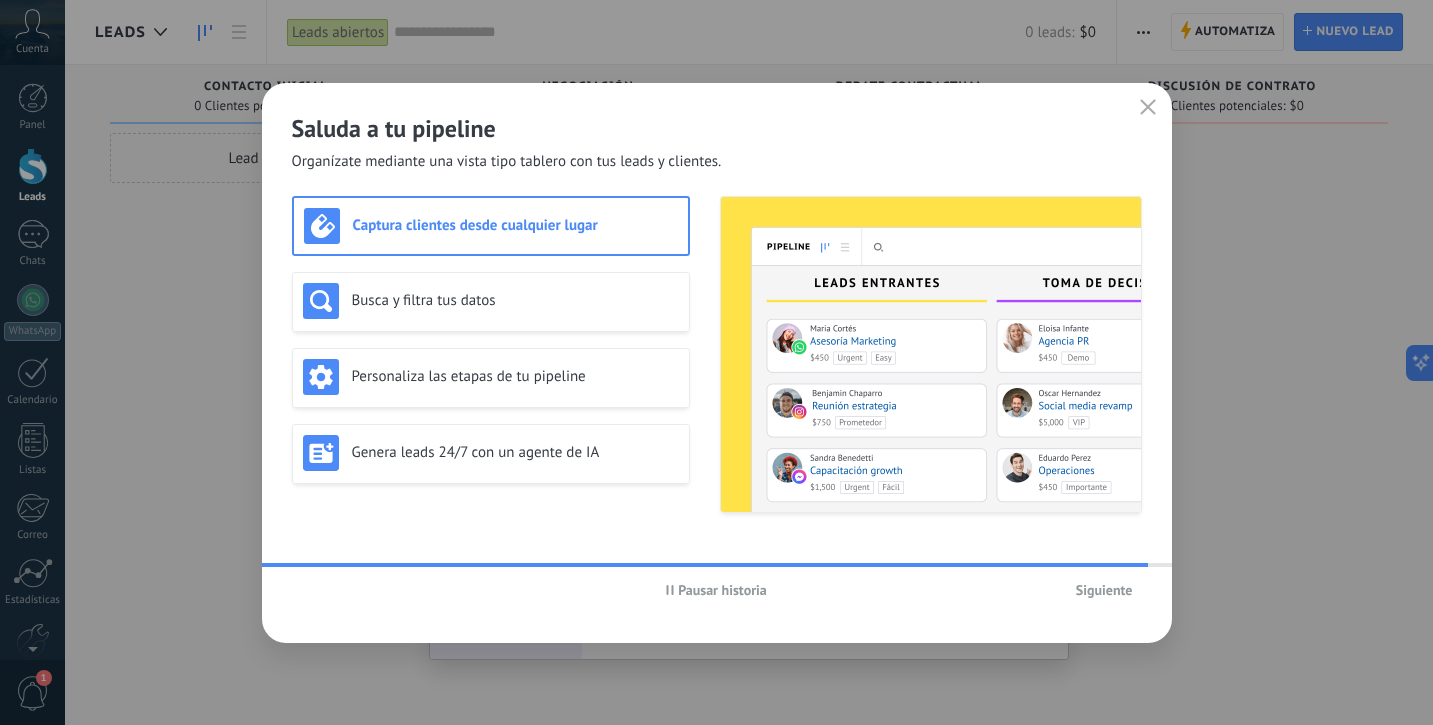 click on "Captura clientes desde cualquier lugar" at bounding box center [491, 226] 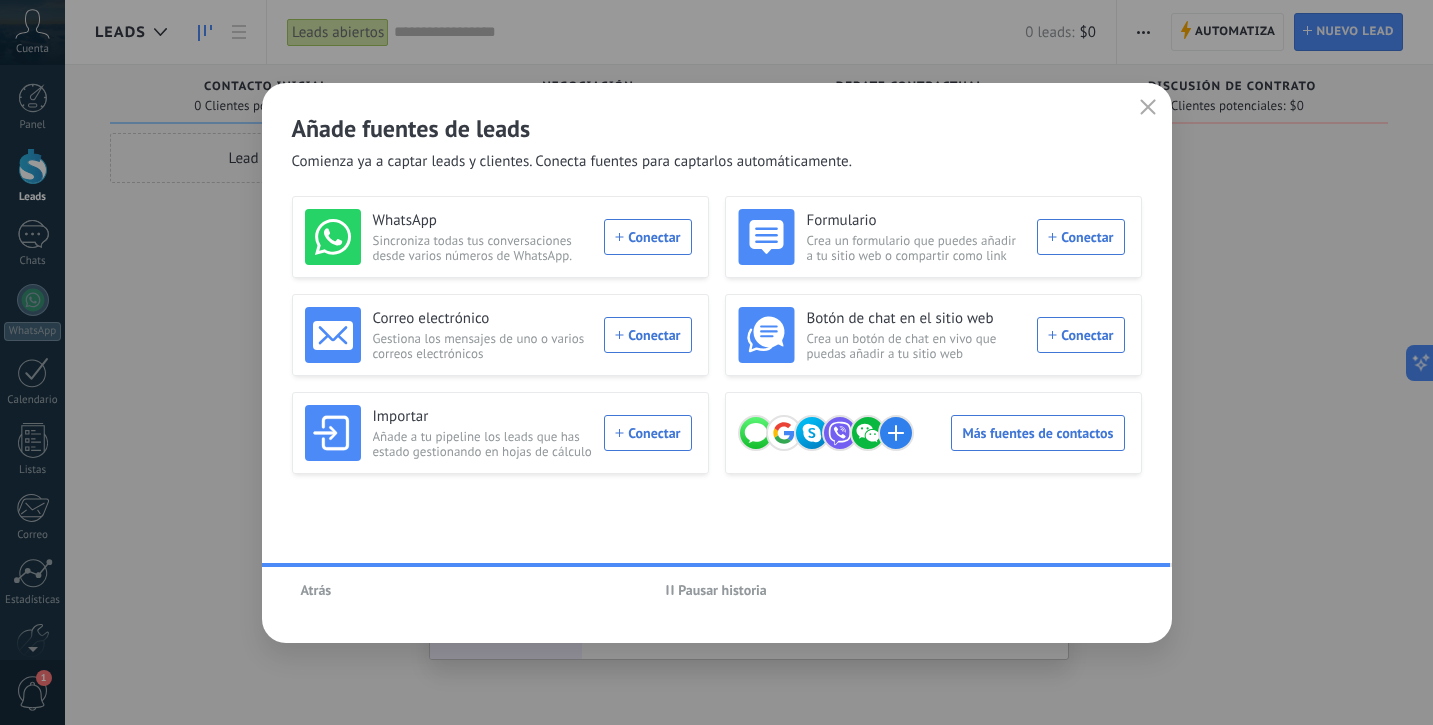 scroll, scrollTop: 107, scrollLeft: 0, axis: vertical 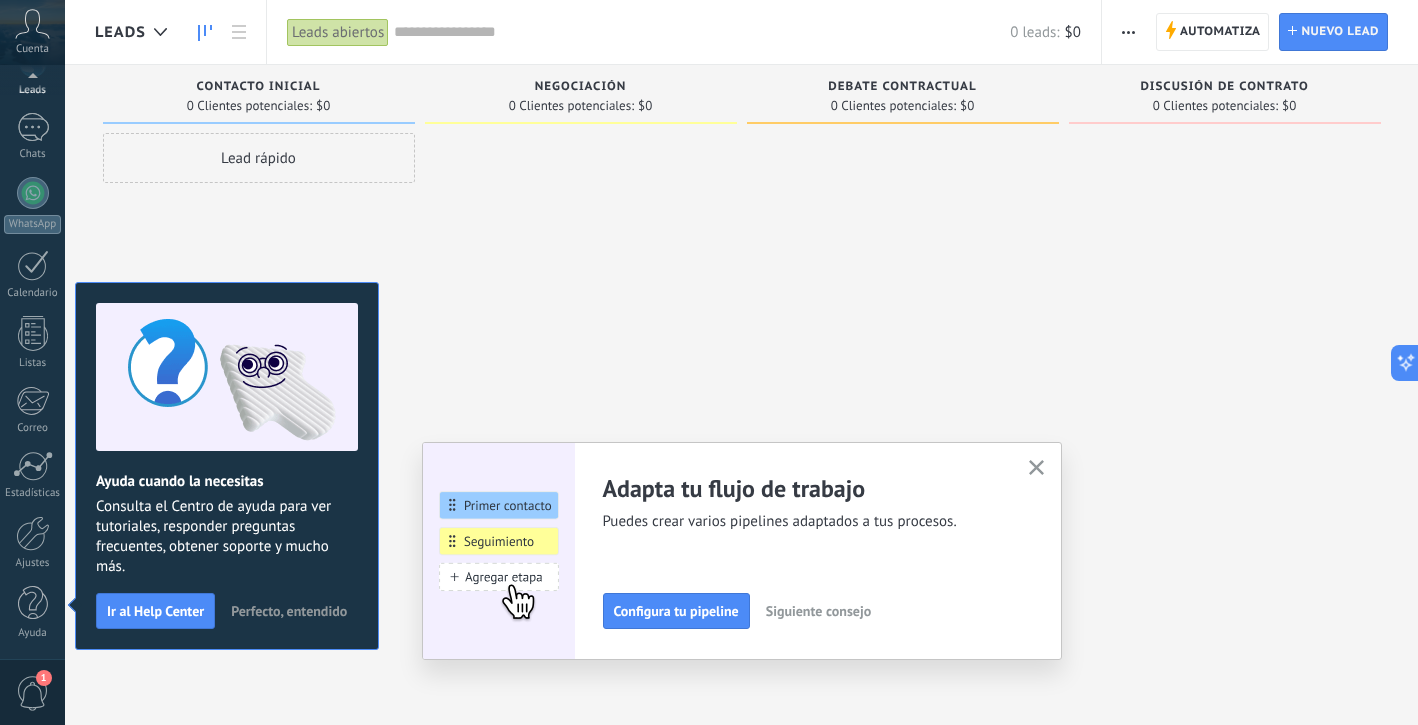 click 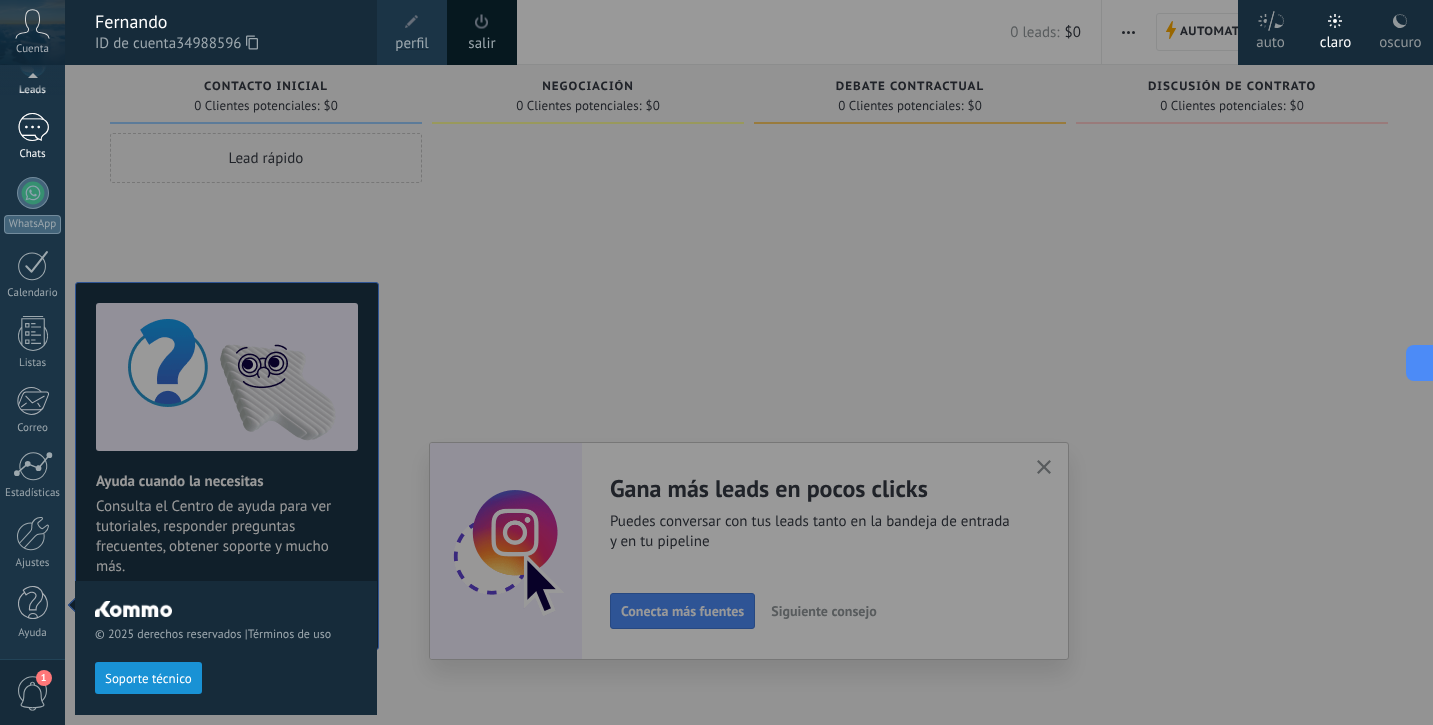 click at bounding box center [33, 127] 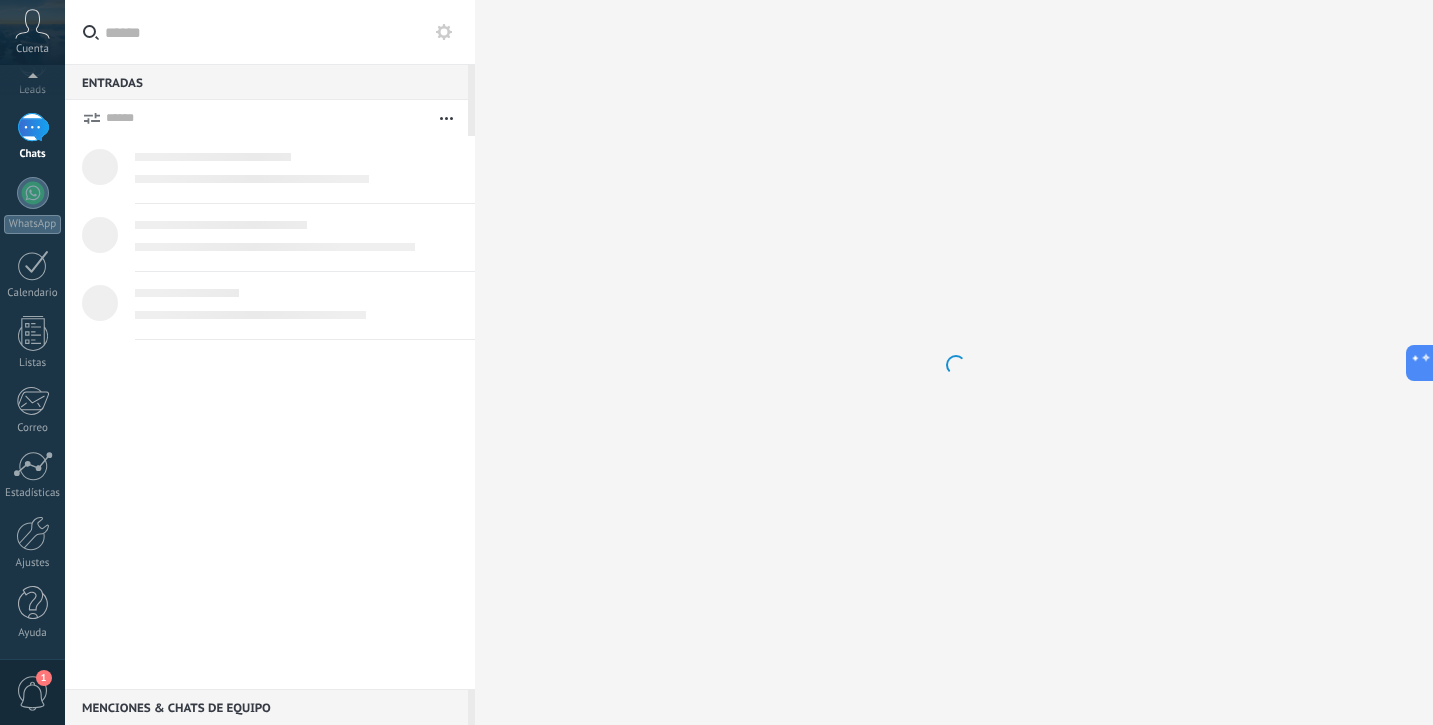 scroll, scrollTop: 0, scrollLeft: 0, axis: both 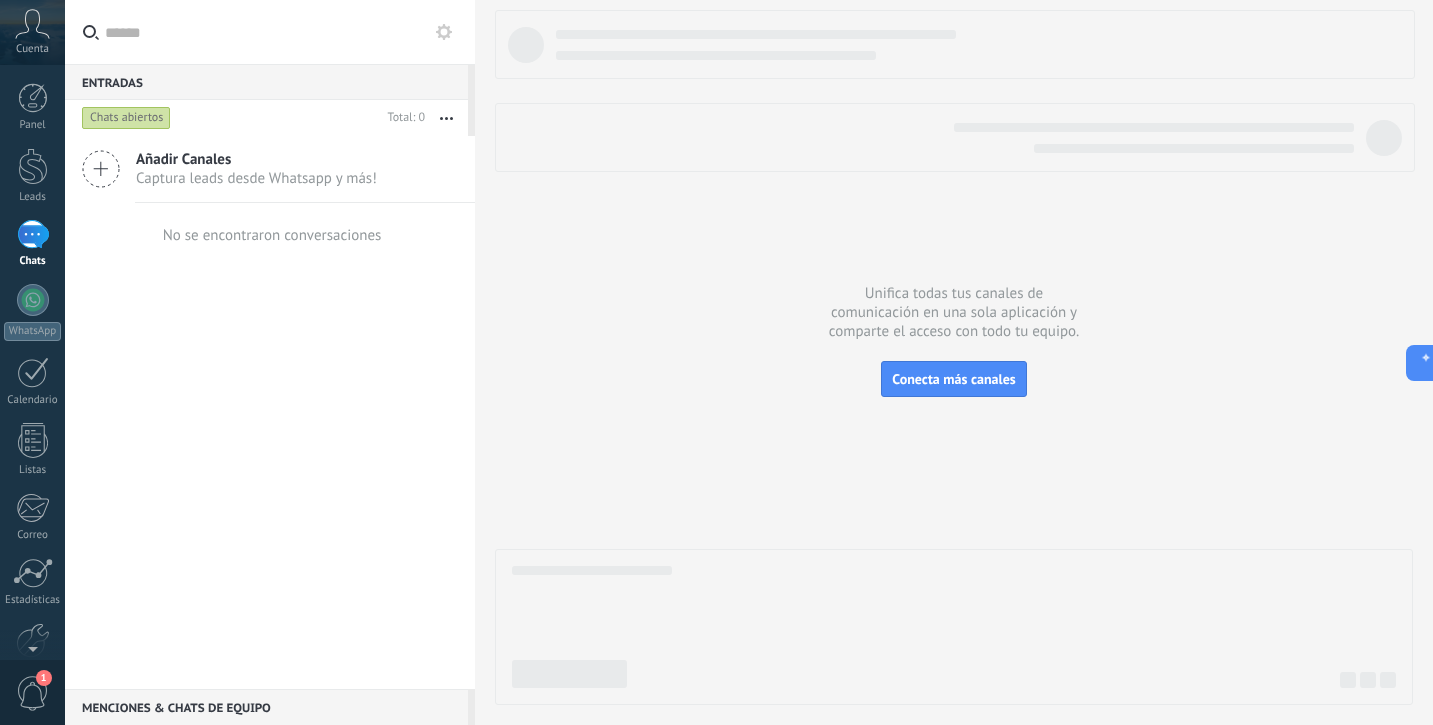 click on "Captura leads desde Whatsapp y más!" at bounding box center [256, 178] 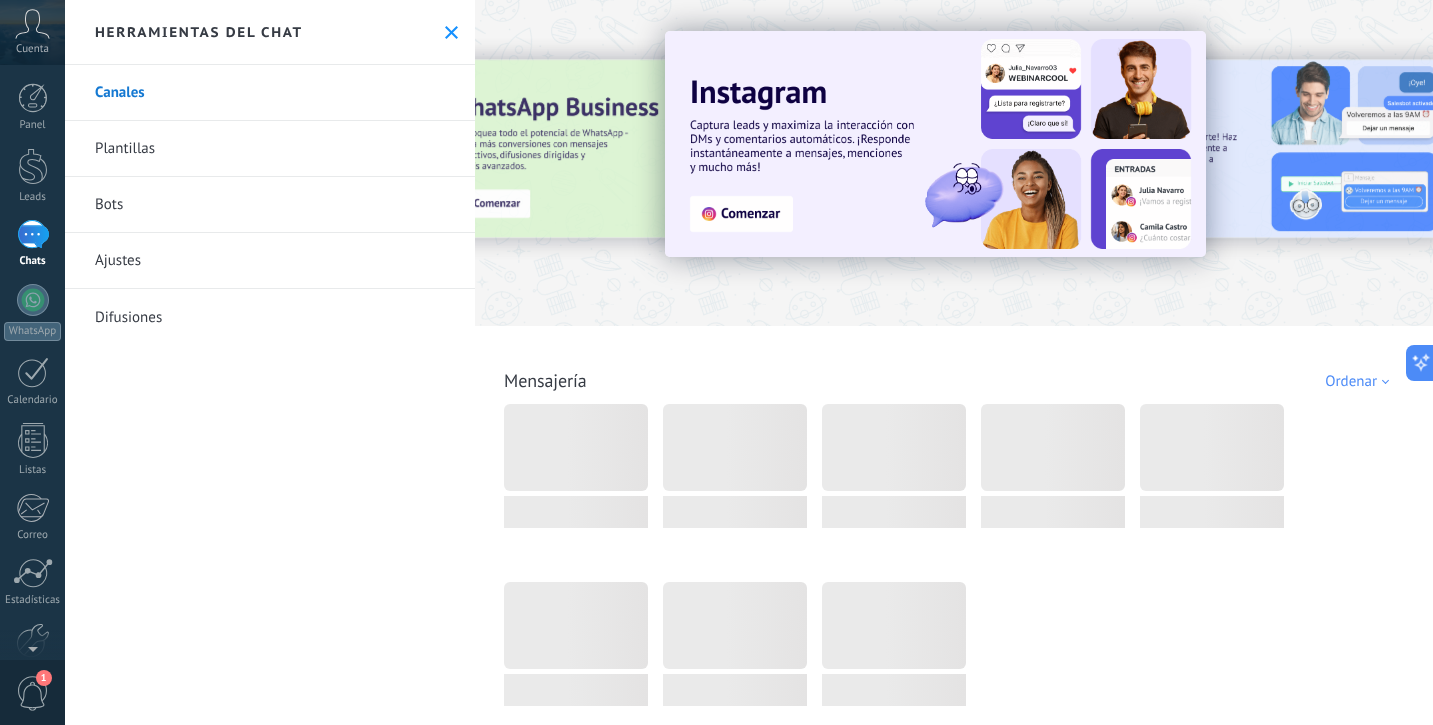 click on "Canales" at bounding box center (270, 93) 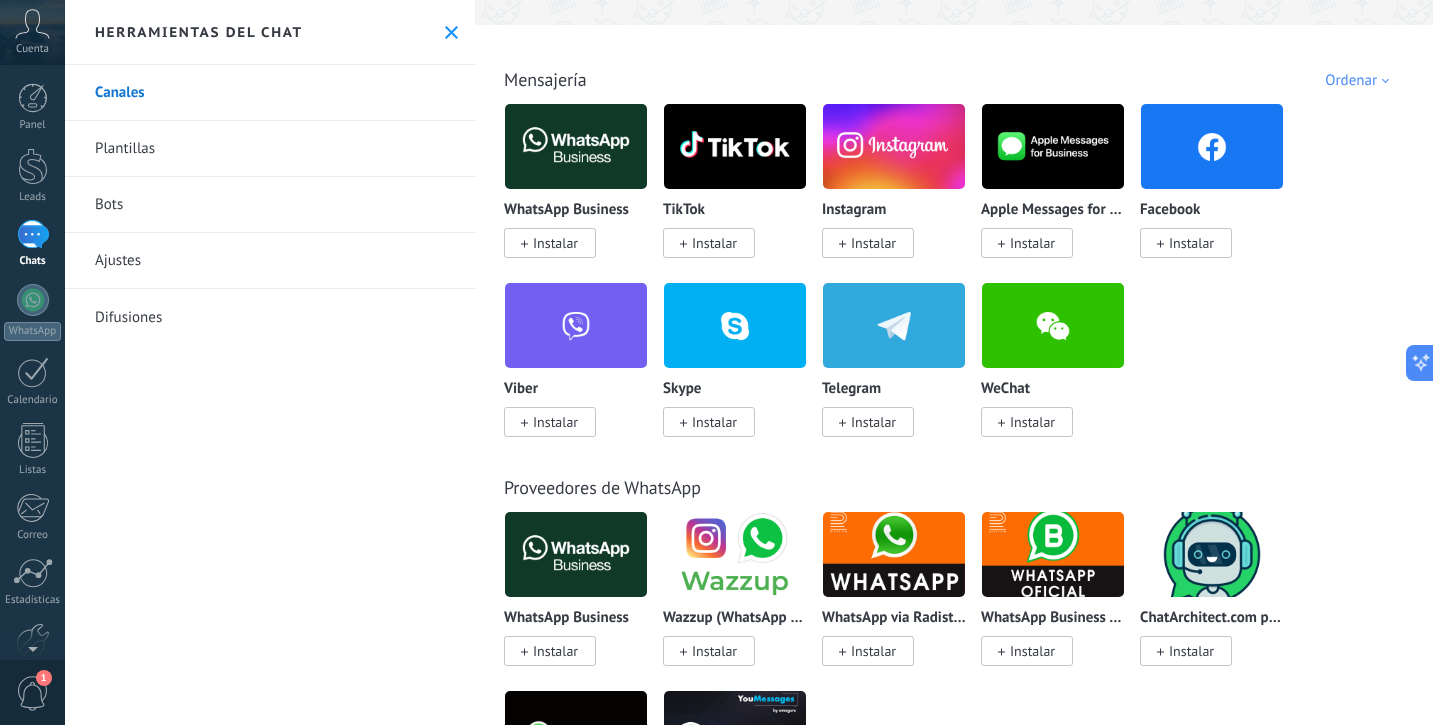 scroll, scrollTop: 300, scrollLeft: 0, axis: vertical 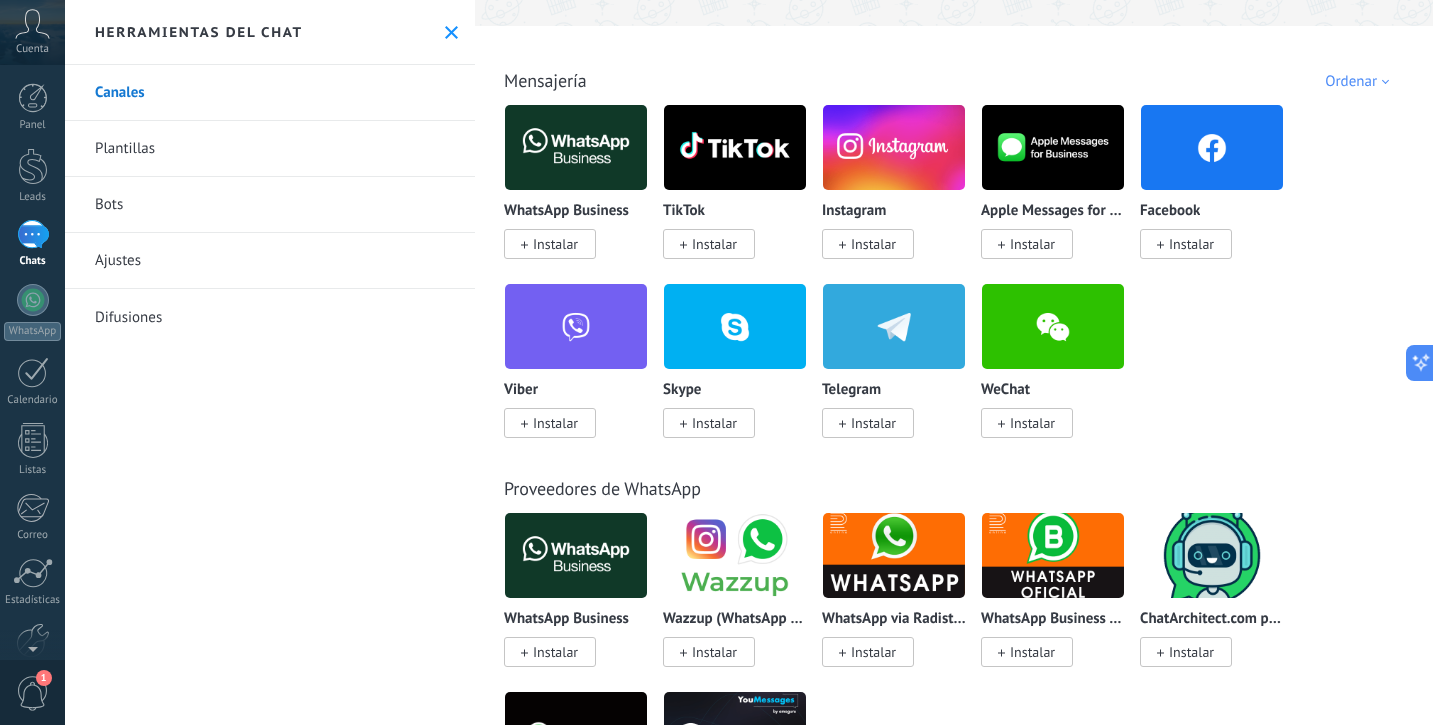 click on "Instalar" at bounding box center [555, 244] 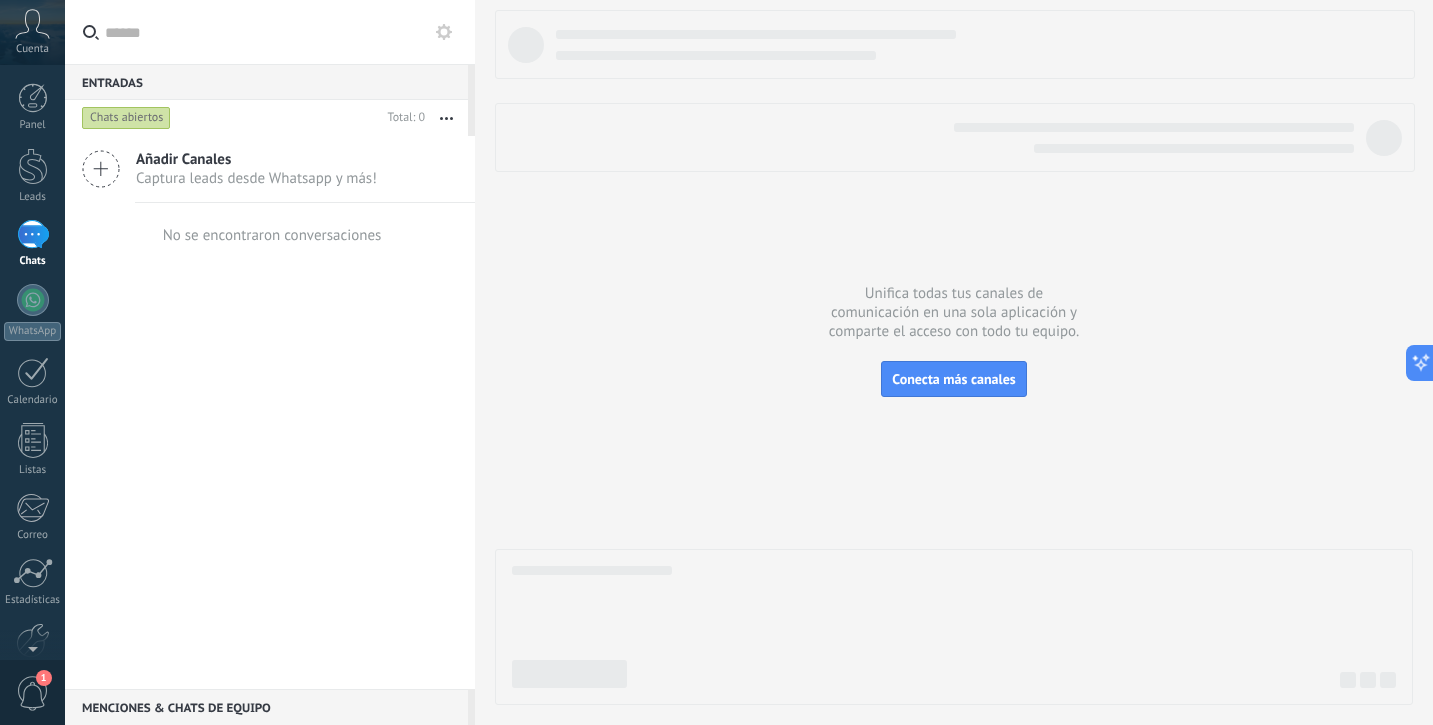 click on "Captura leads desde Whatsapp y más!" at bounding box center (256, 178) 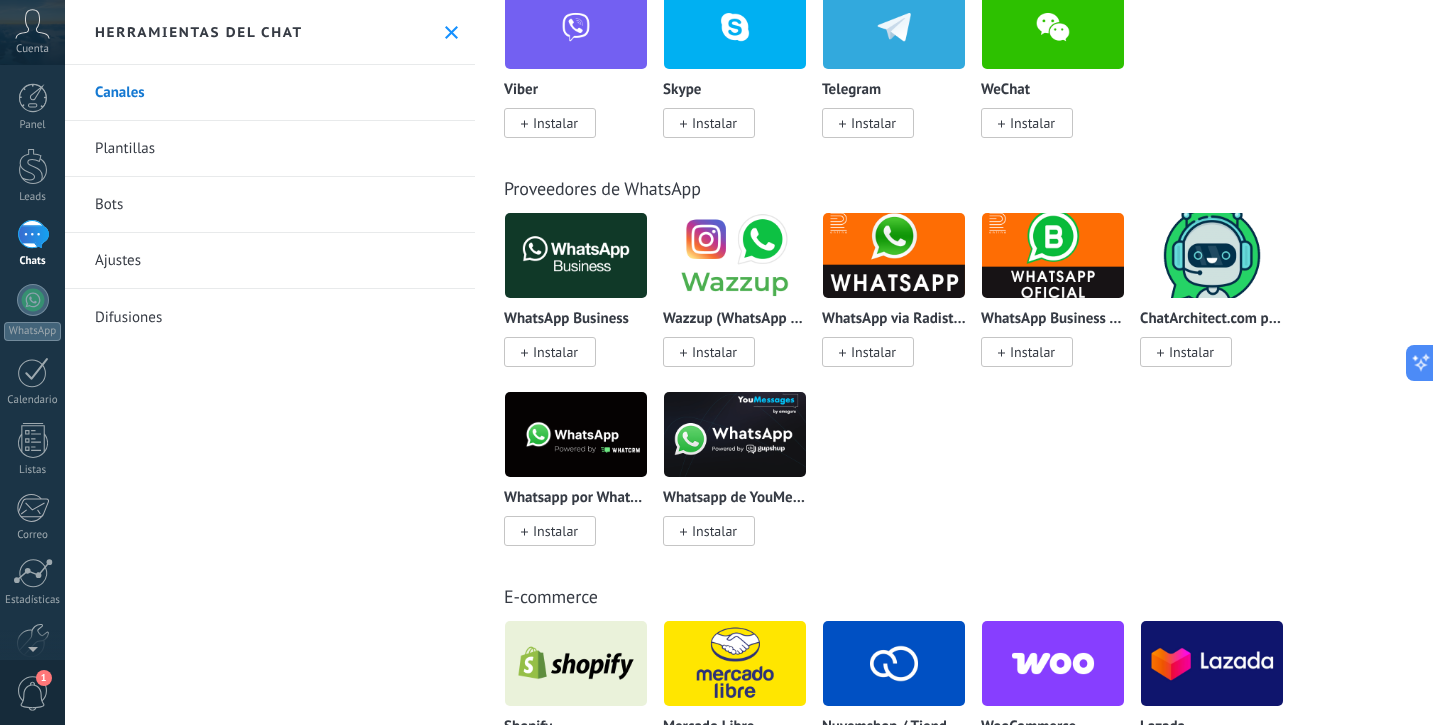 scroll, scrollTop: 0, scrollLeft: 0, axis: both 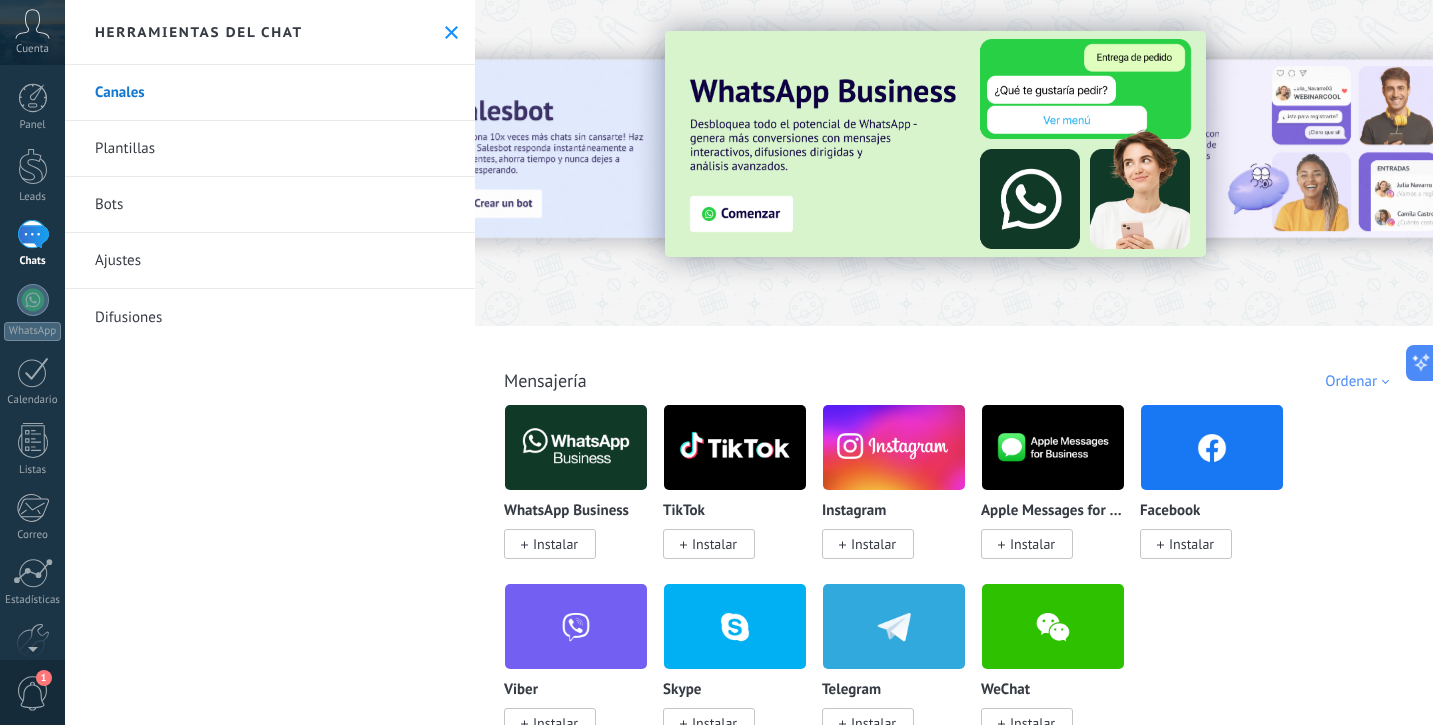 click on "Instalar" at bounding box center [555, 544] 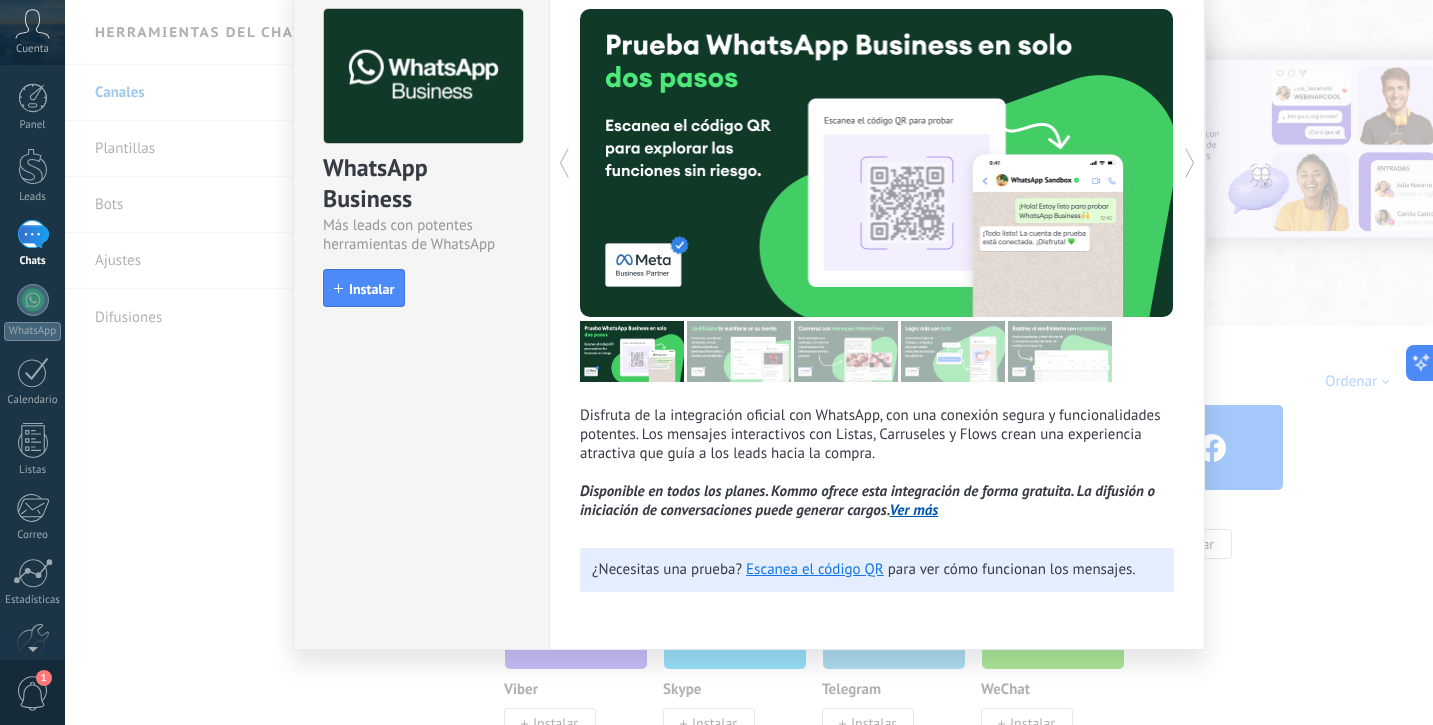 scroll, scrollTop: 95, scrollLeft: 0, axis: vertical 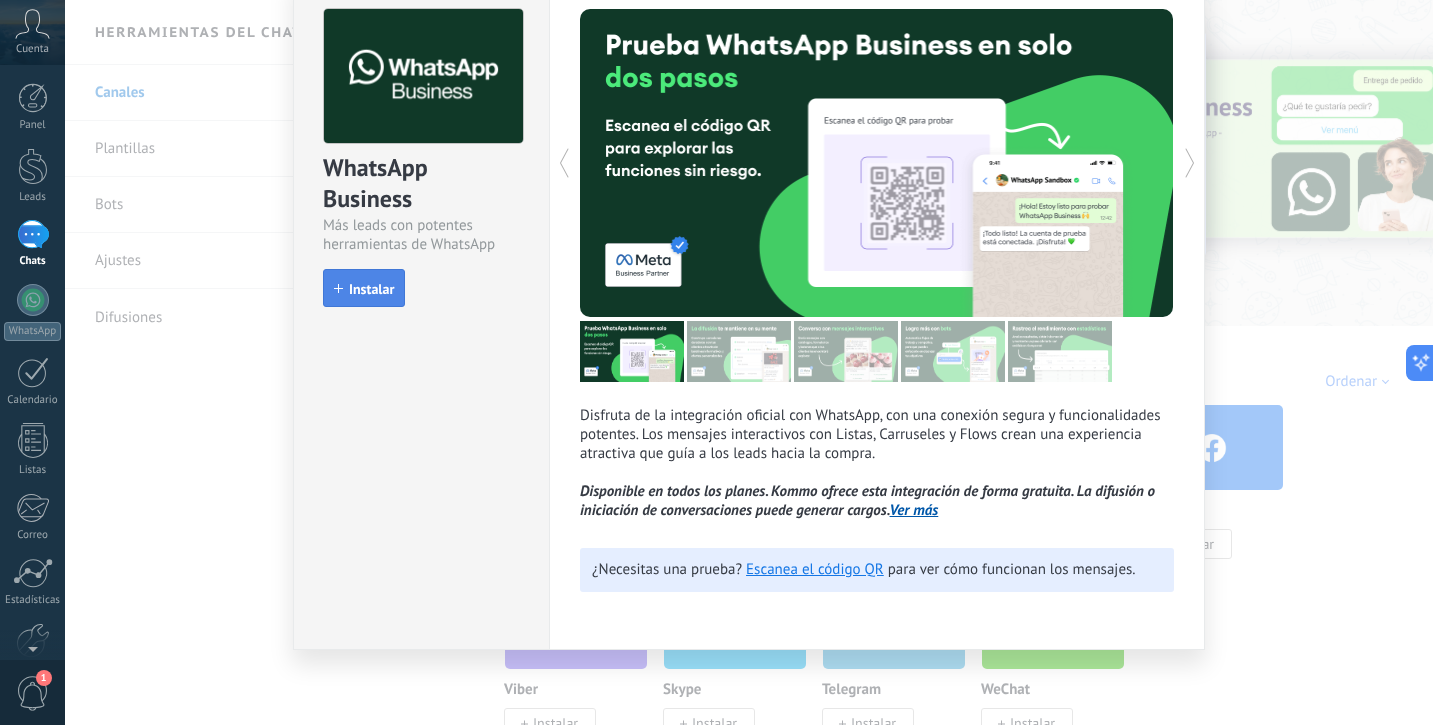 click on "Instalar" at bounding box center (371, 289) 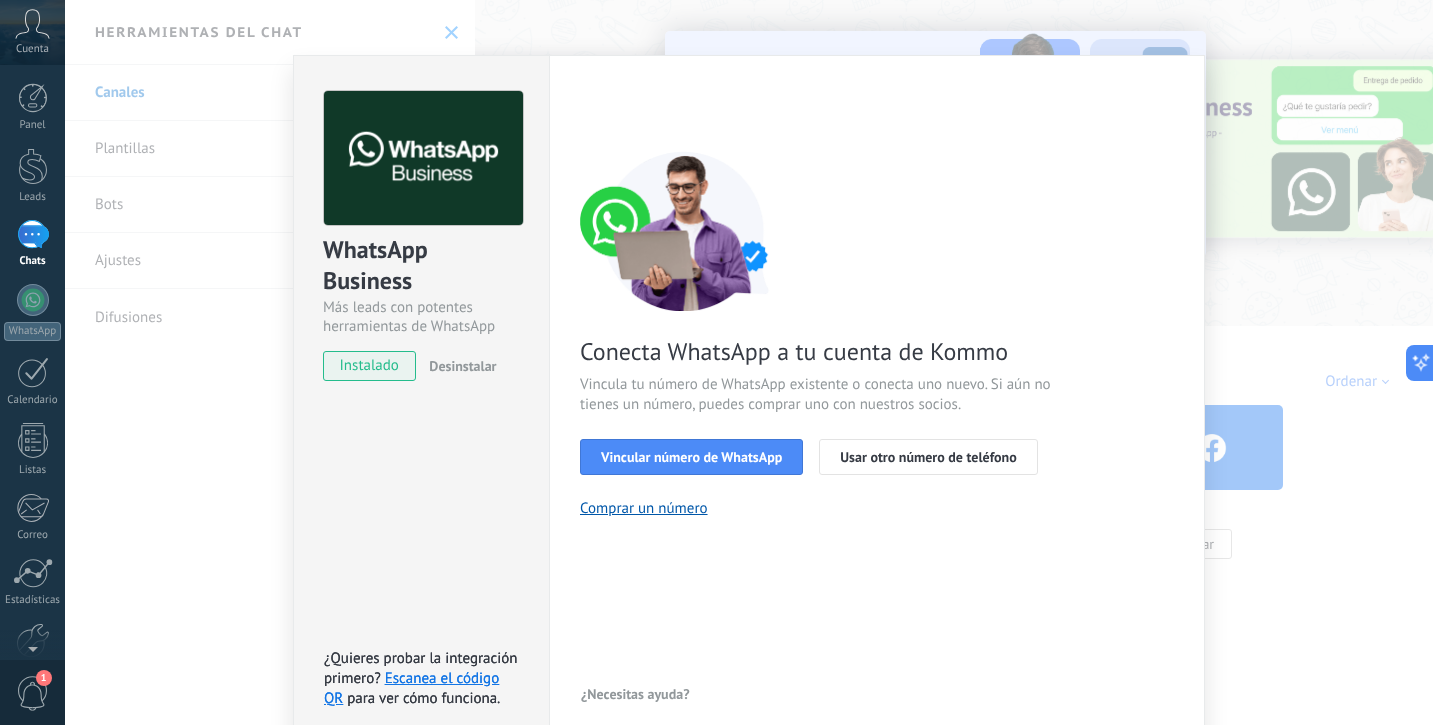 scroll, scrollTop: 95, scrollLeft: 0, axis: vertical 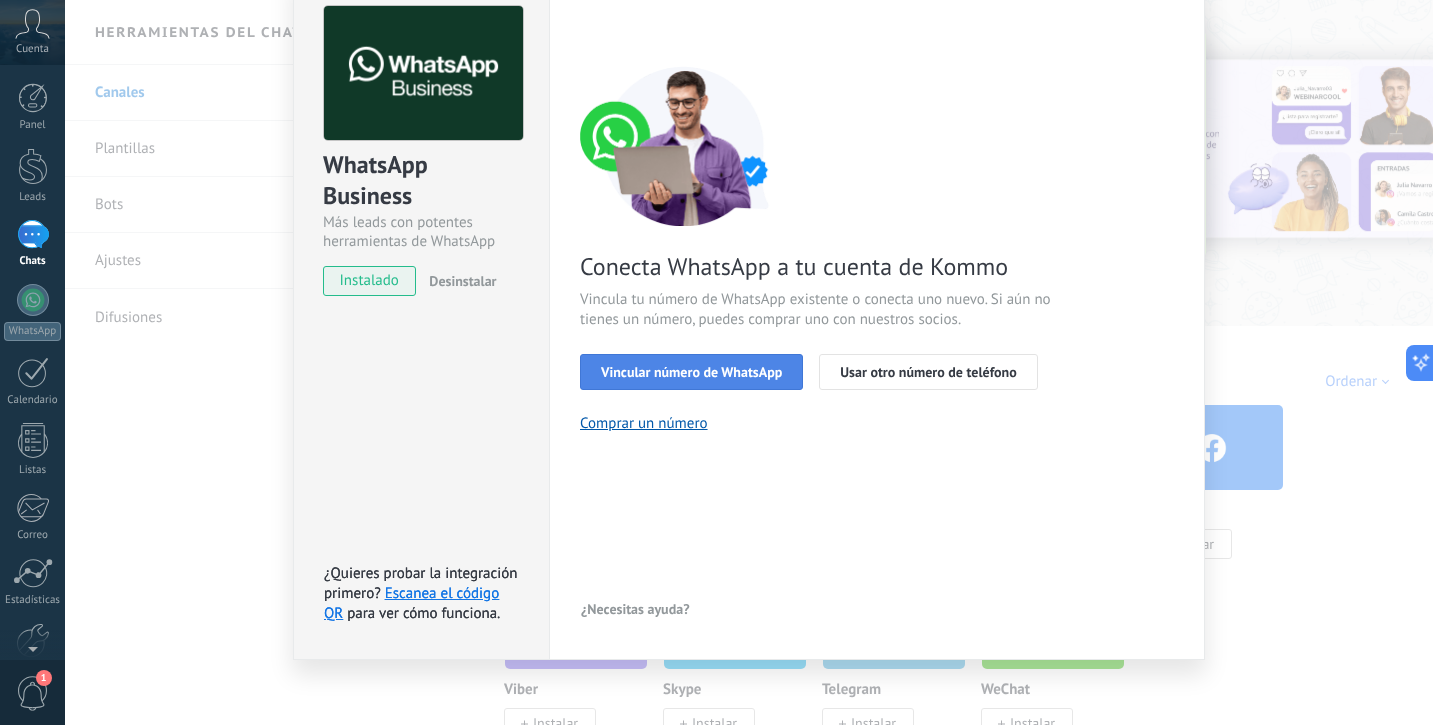 click on "Vincular número de WhatsApp" at bounding box center (691, 372) 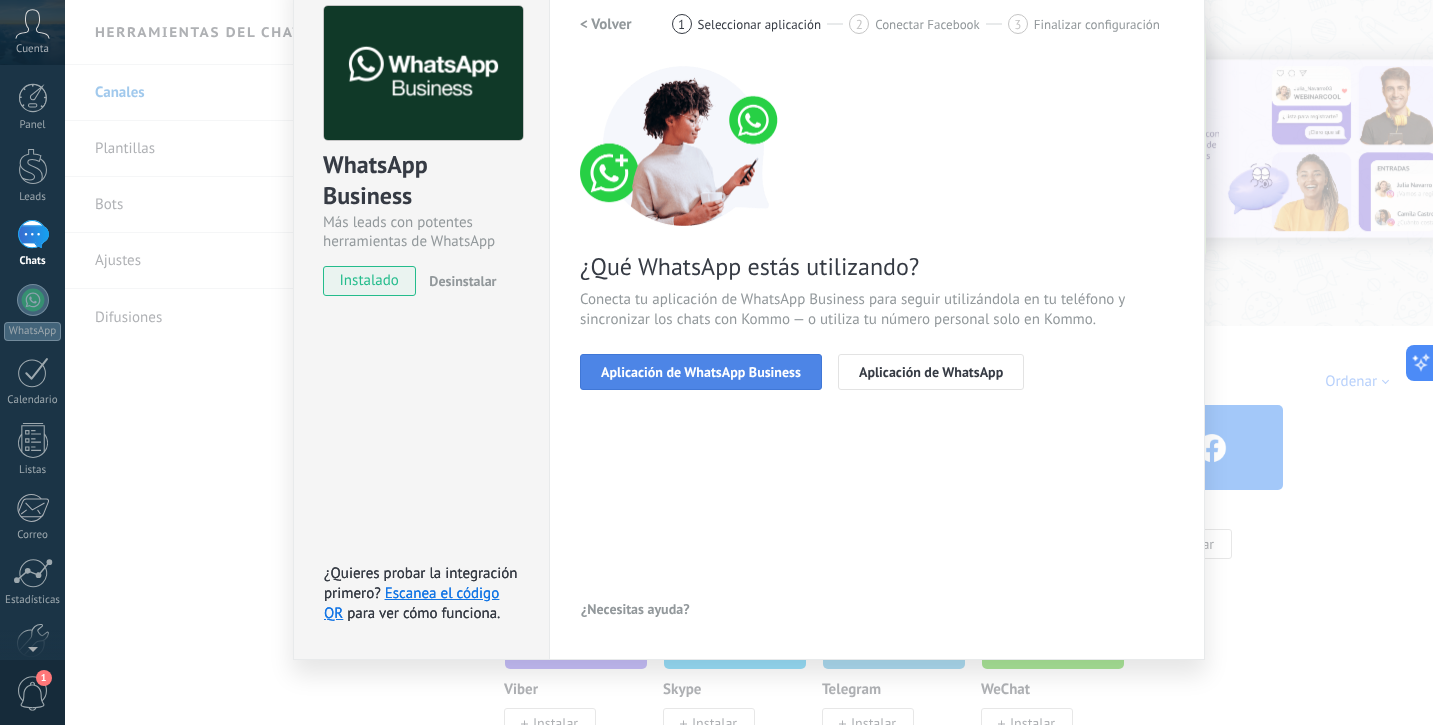 click on "Aplicación de WhatsApp Business" at bounding box center [701, 372] 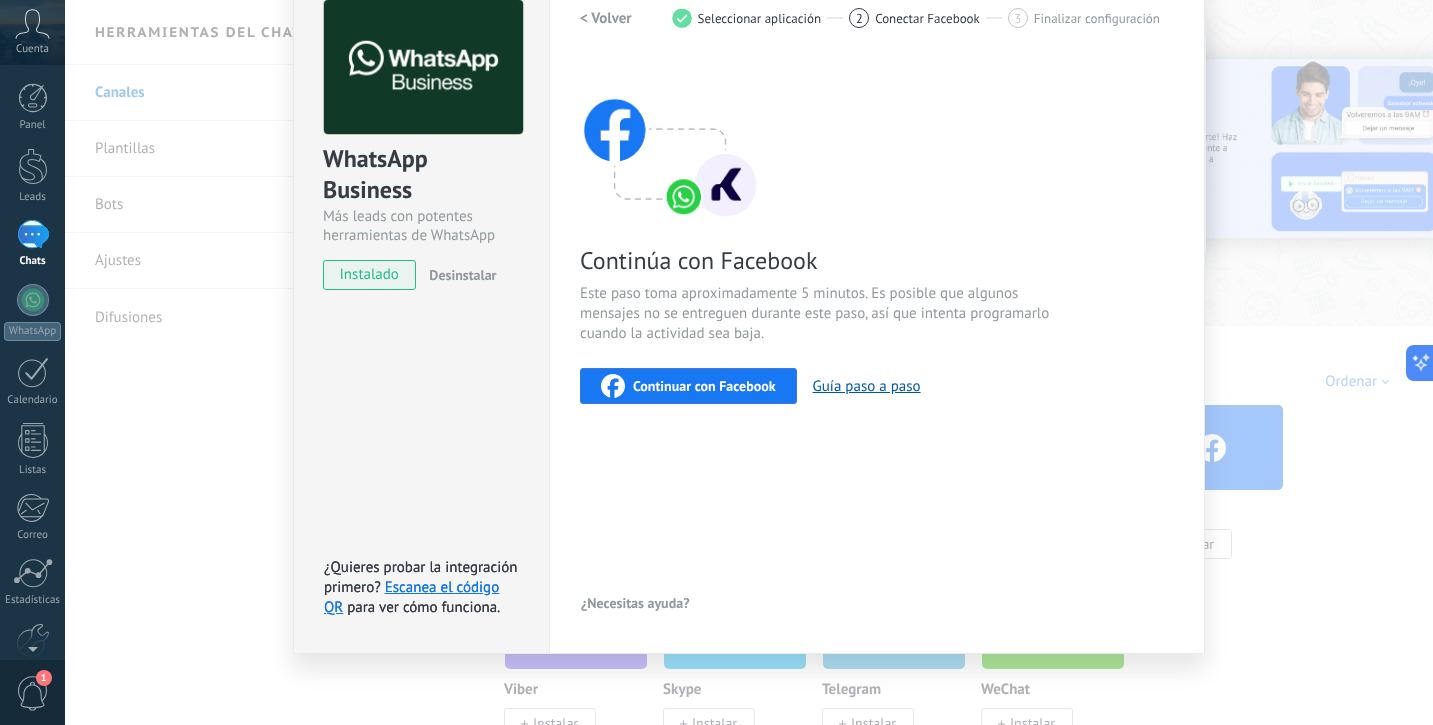 scroll, scrollTop: 105, scrollLeft: 0, axis: vertical 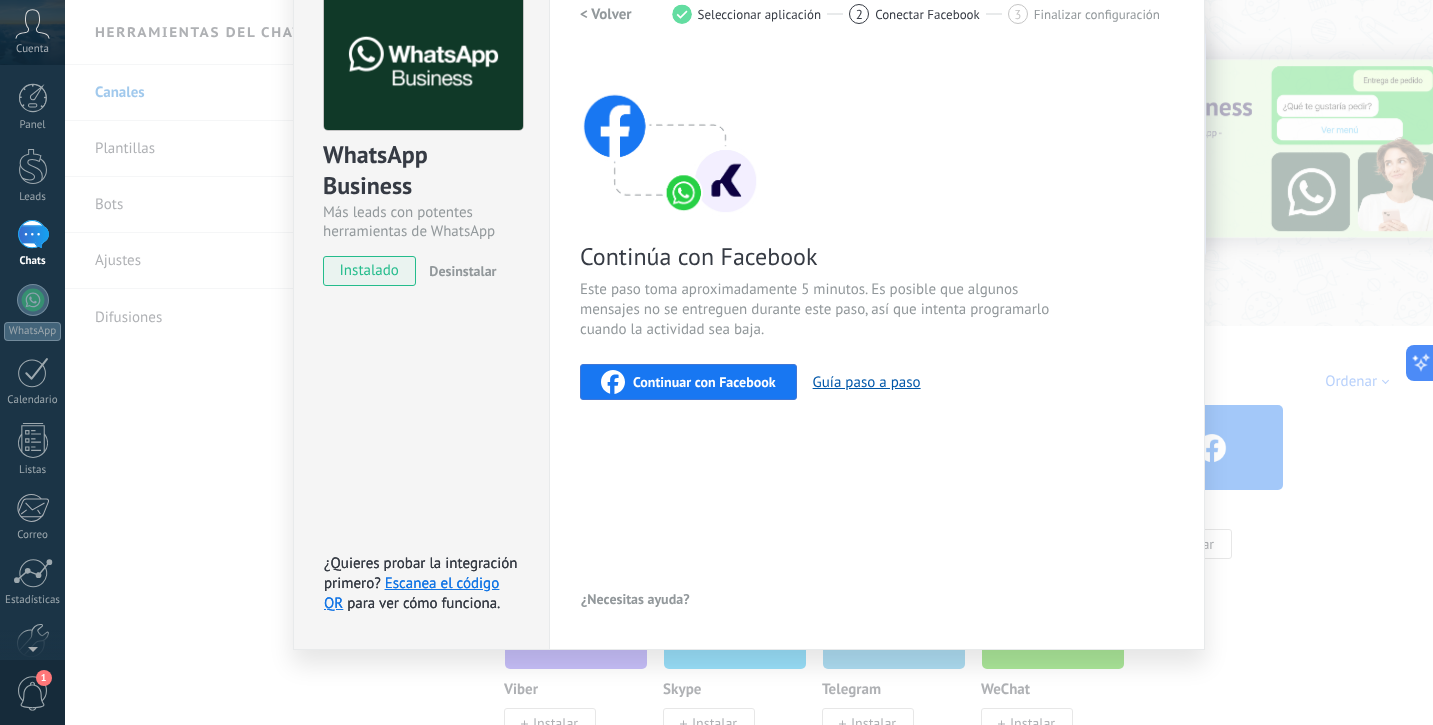 click on "Continuar con Facebook" at bounding box center (704, 382) 